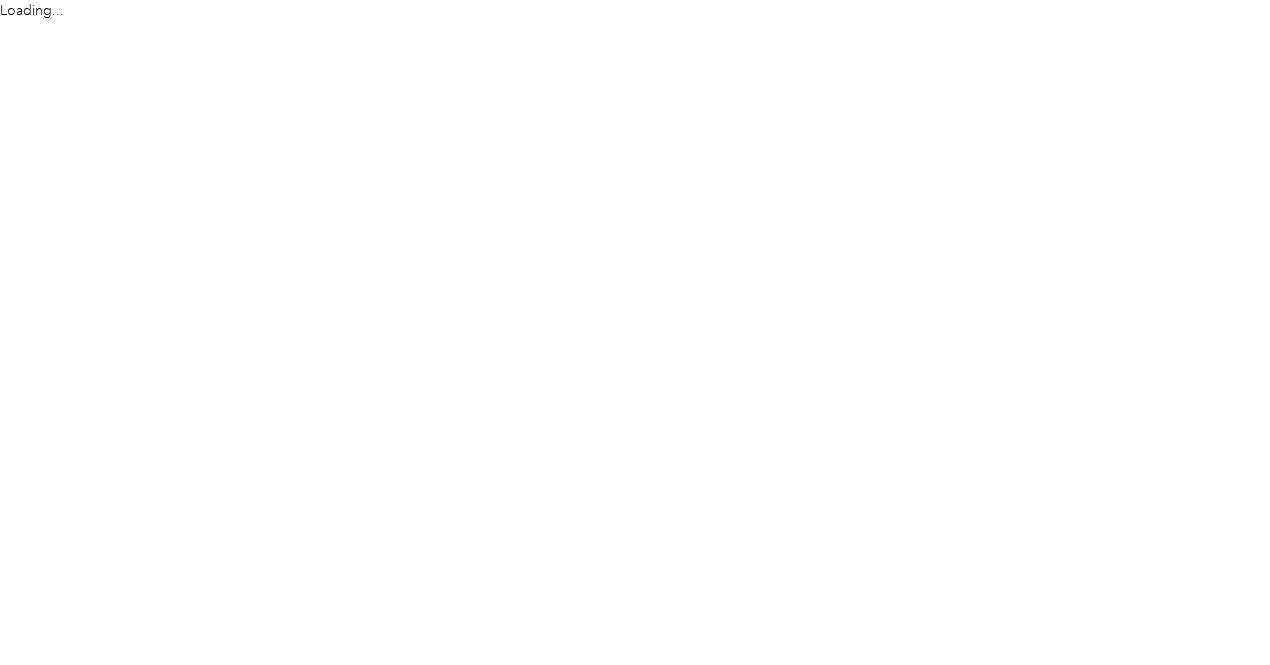 scroll, scrollTop: 0, scrollLeft: 0, axis: both 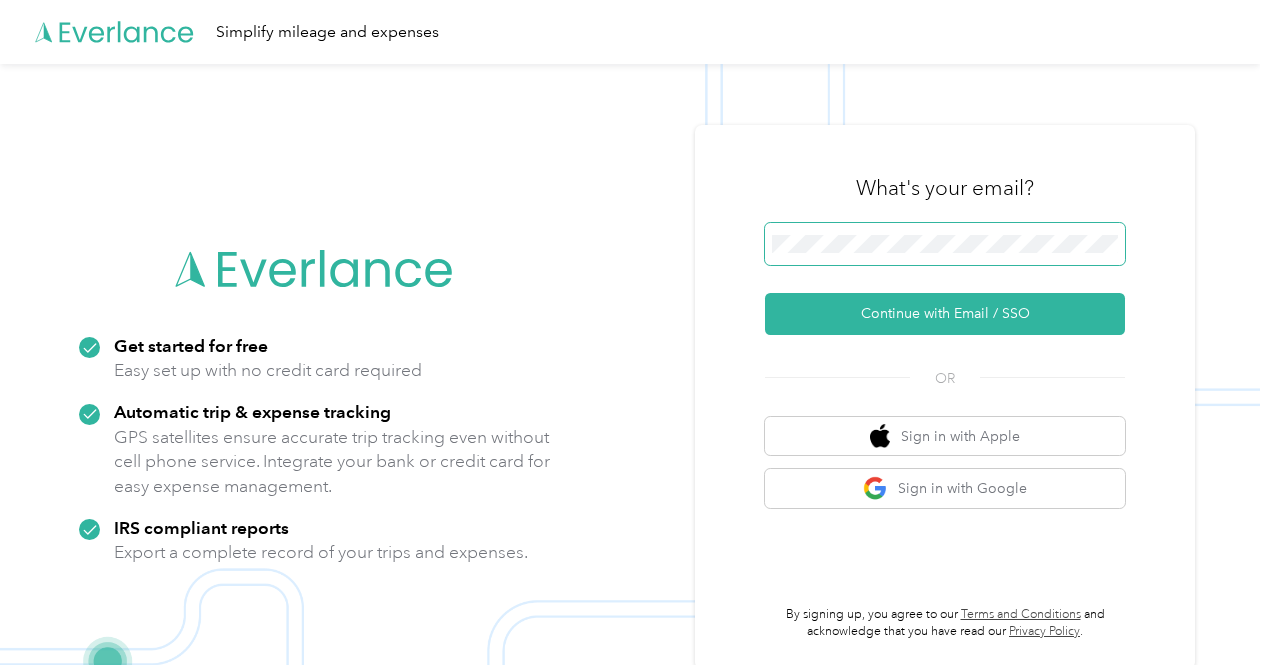 click at bounding box center (945, 244) 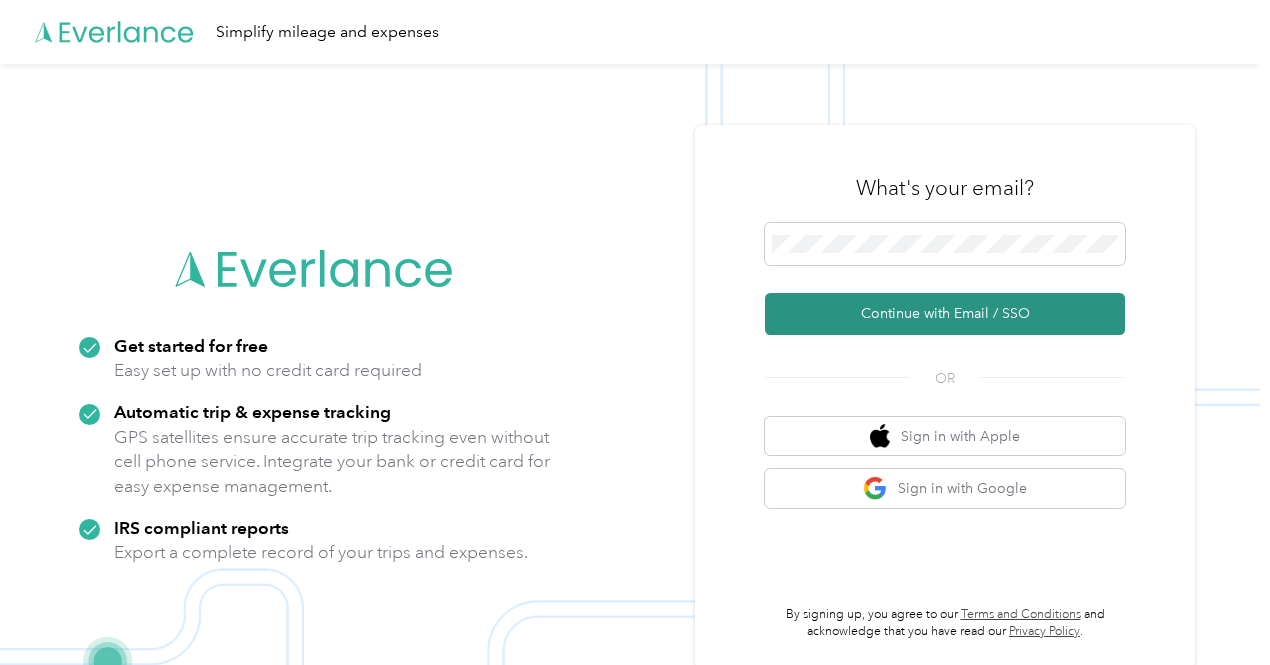 click on "Continue with Email / SSO" at bounding box center [945, 314] 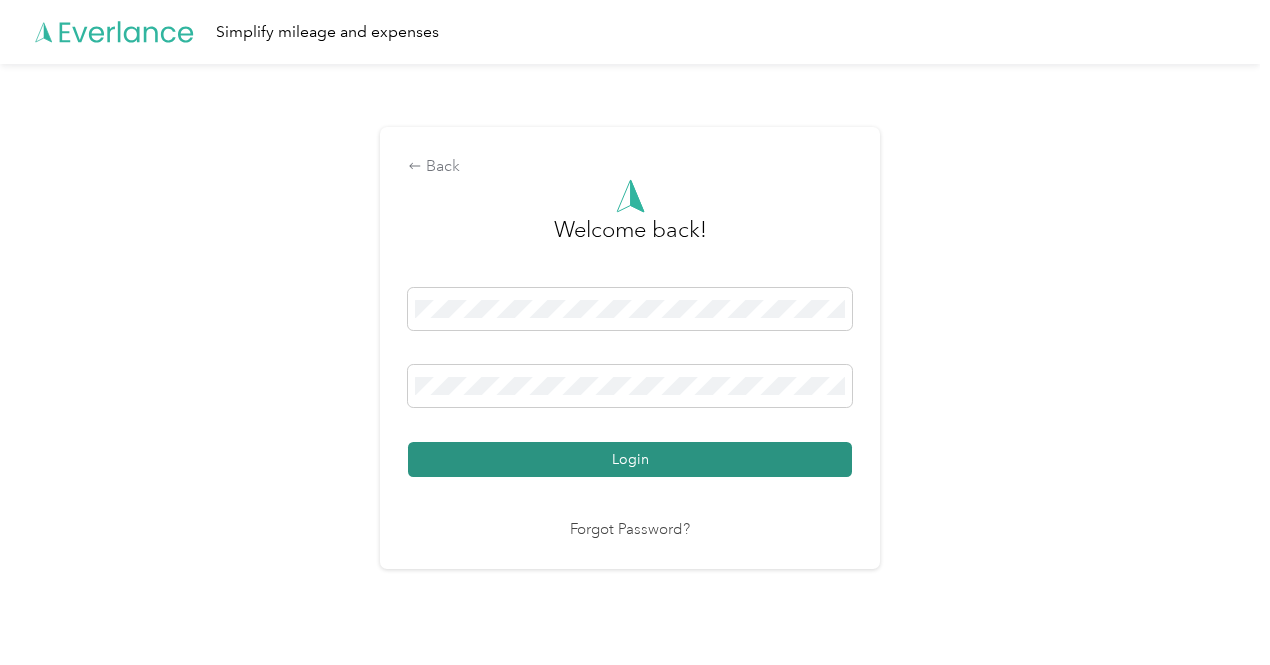 click on "Login" at bounding box center [630, 459] 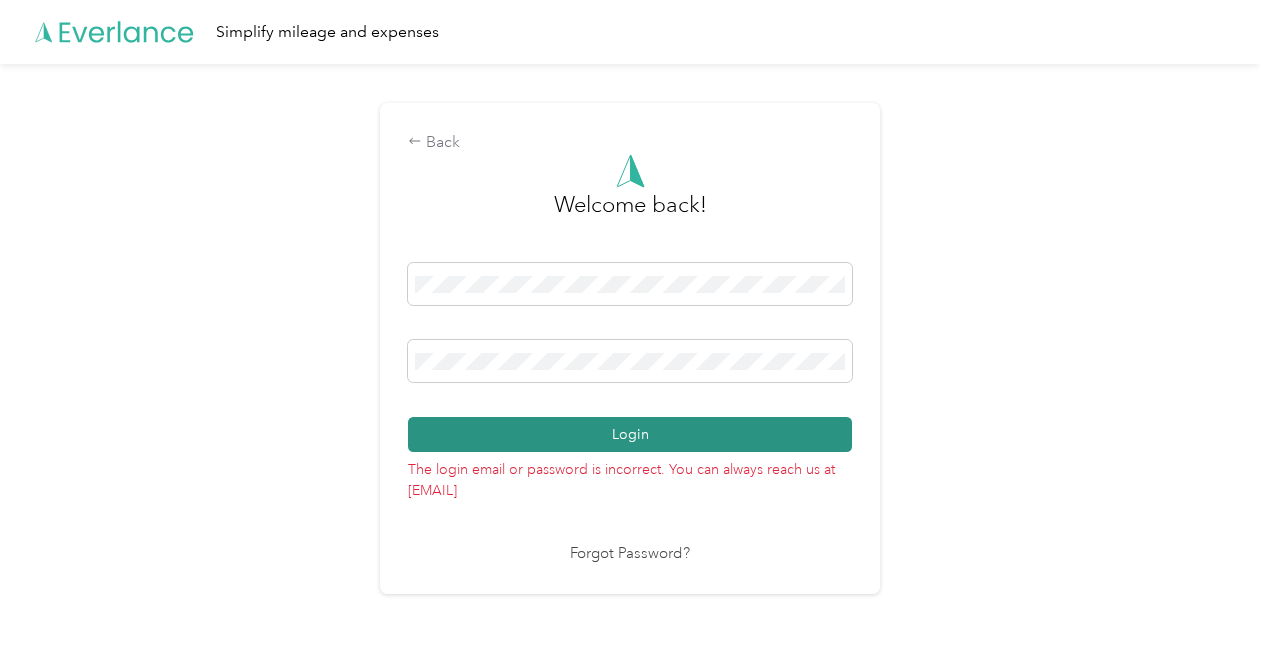 click on "Login" at bounding box center [630, 434] 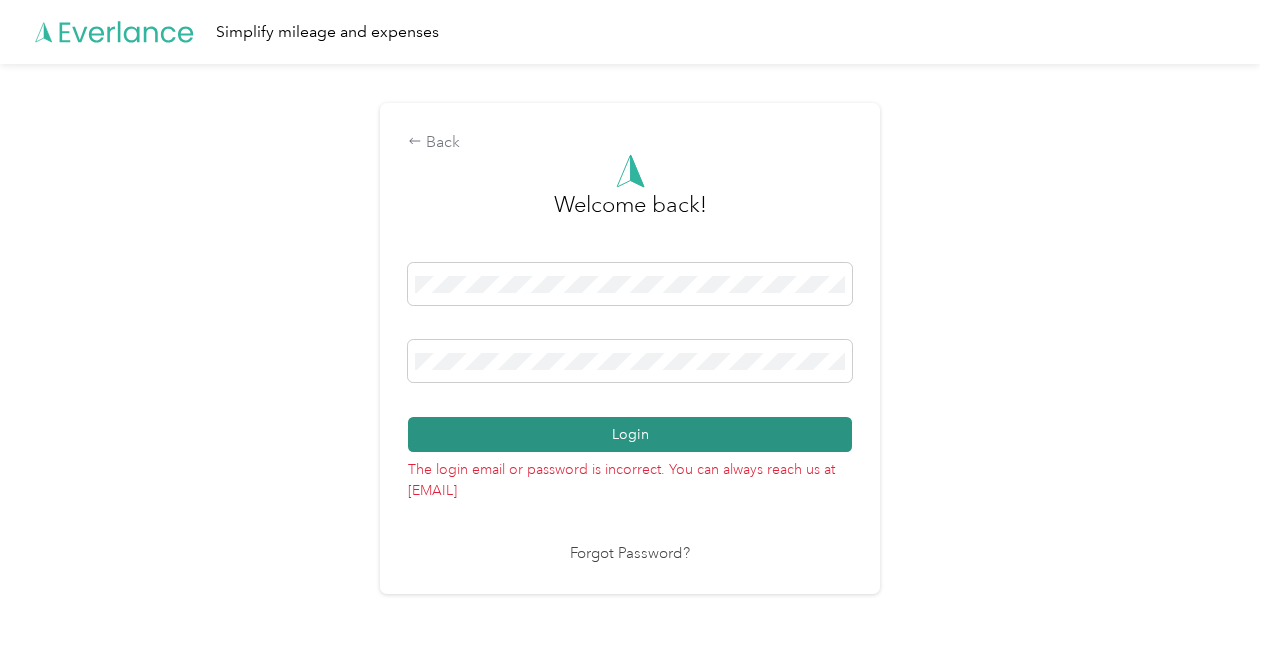 click on "Login" at bounding box center (630, 434) 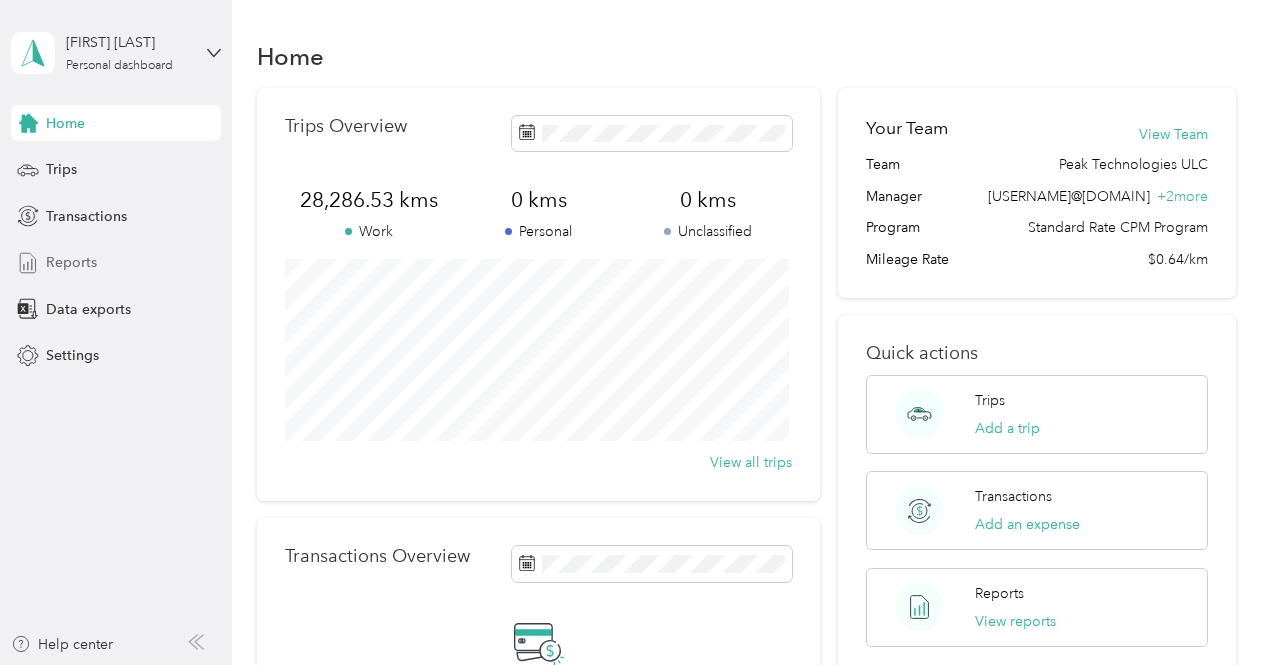 click on "Reports" at bounding box center [71, 262] 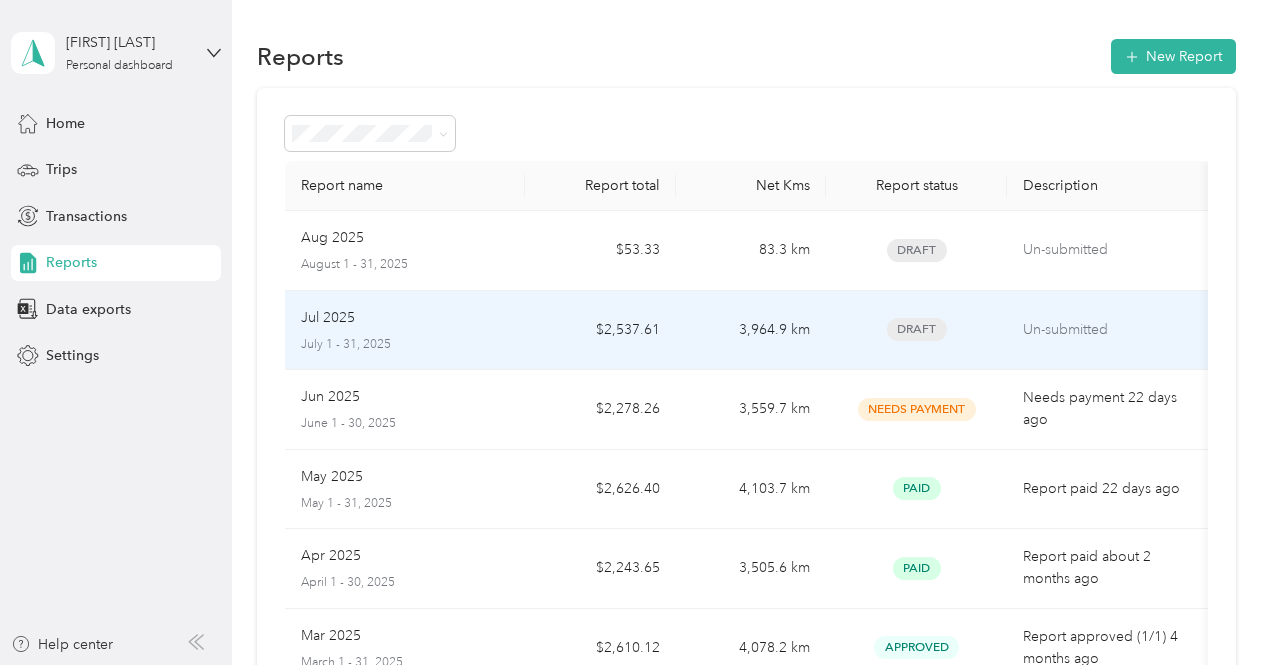 click on "Draft" at bounding box center (916, 331) 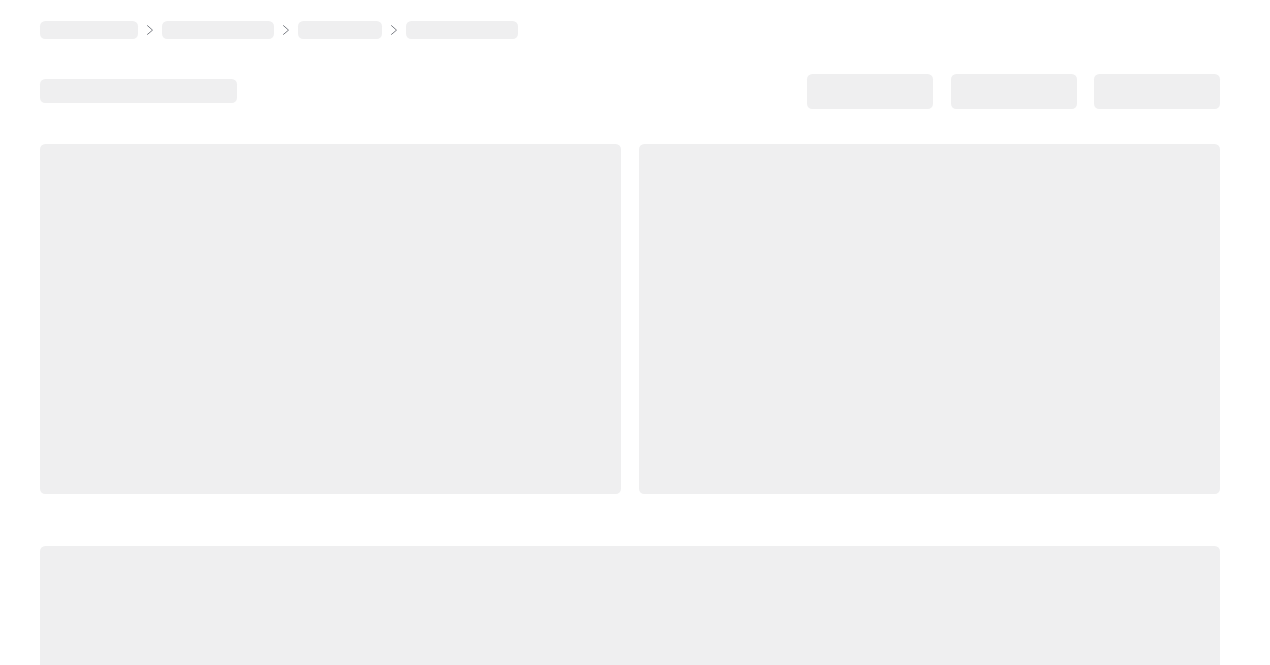 click at bounding box center (630, 695) 